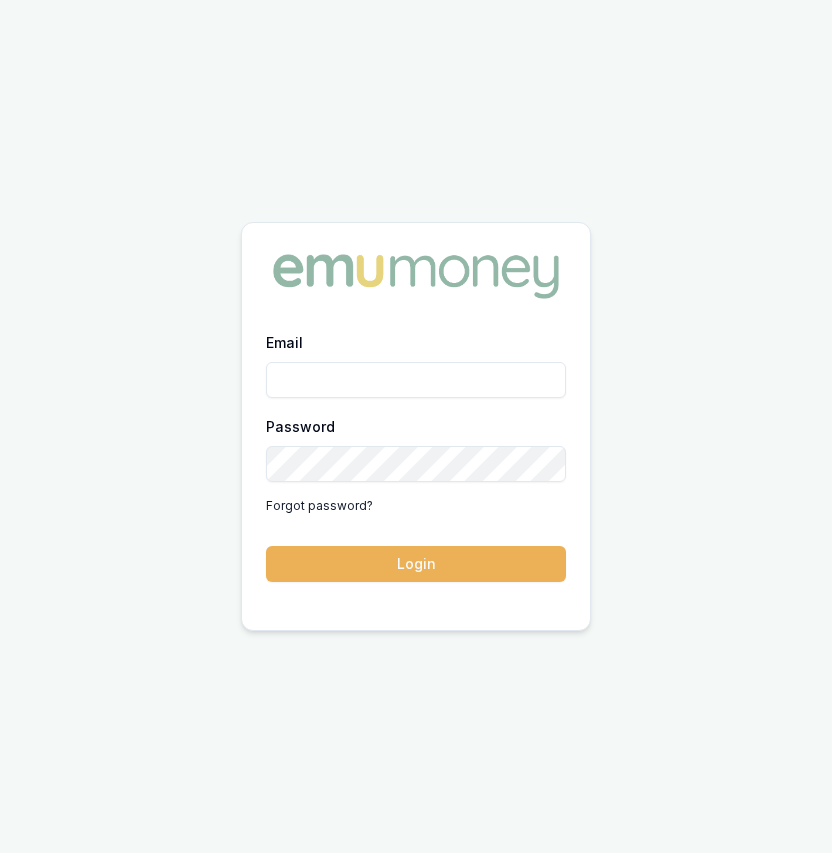 scroll, scrollTop: 0, scrollLeft: 0, axis: both 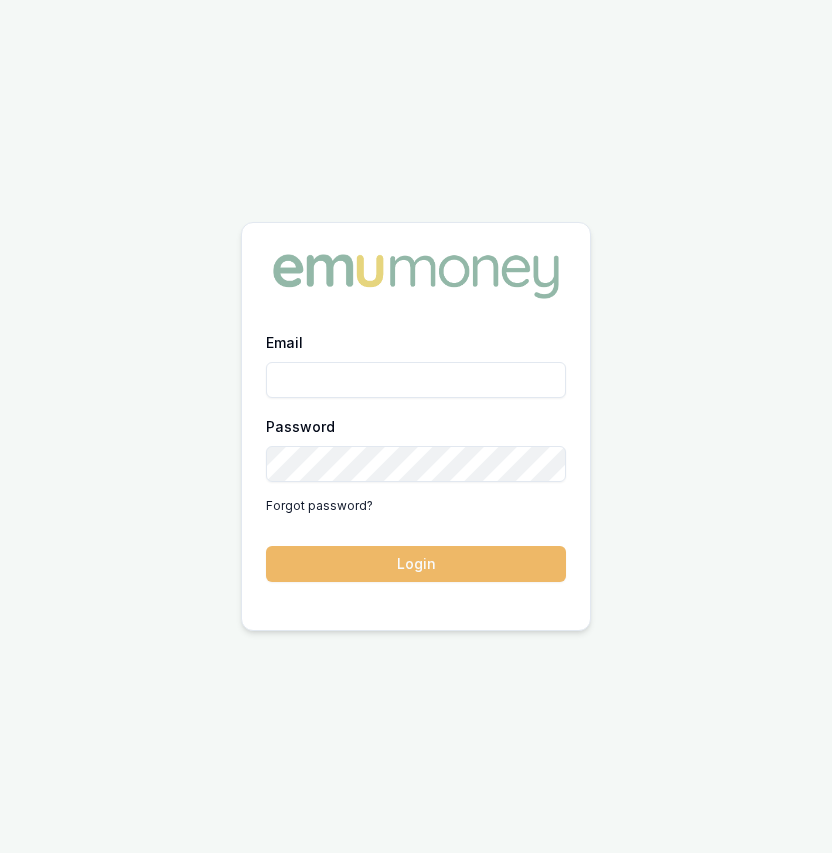 type on "[EMAIL]" 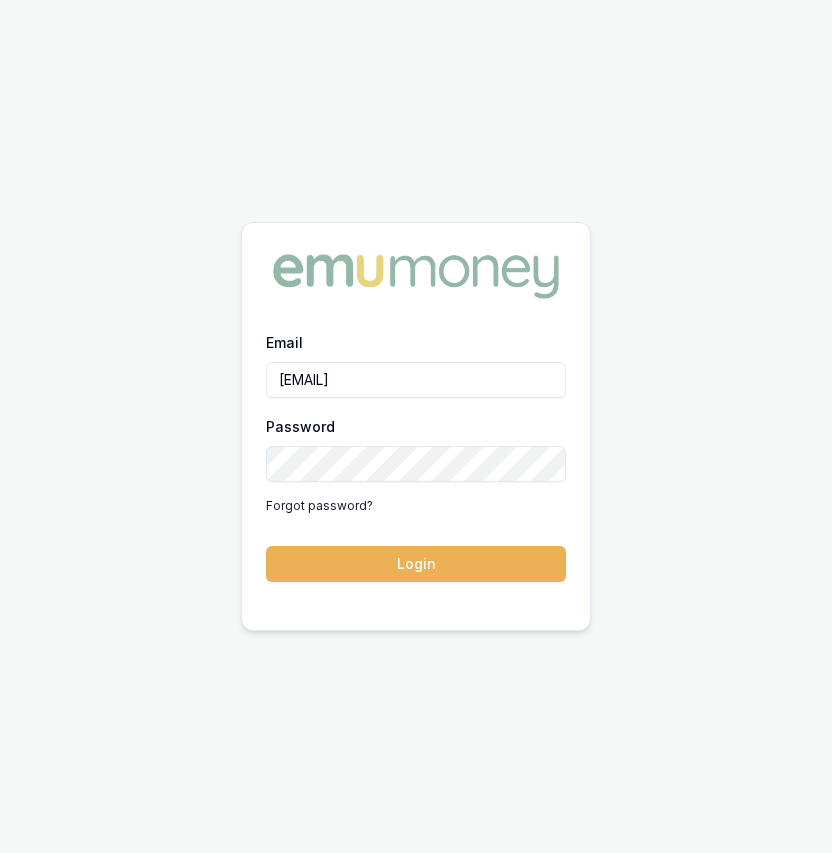 click on "Login" at bounding box center [416, 564] 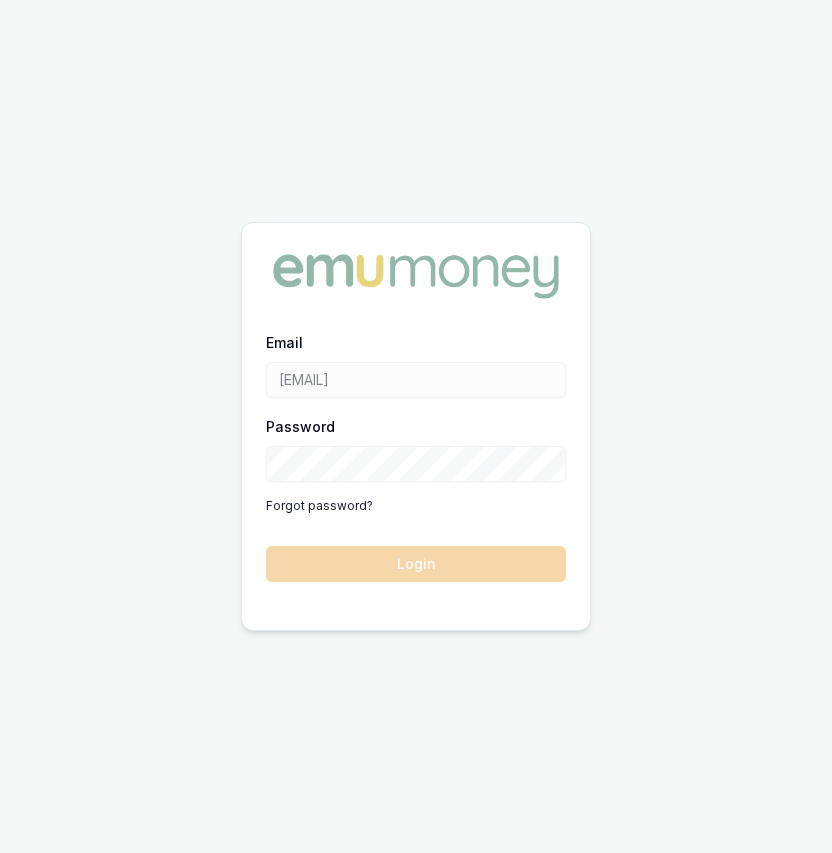 click on "Email [EMAIL] Password Forgot password? Login" at bounding box center (416, 456) 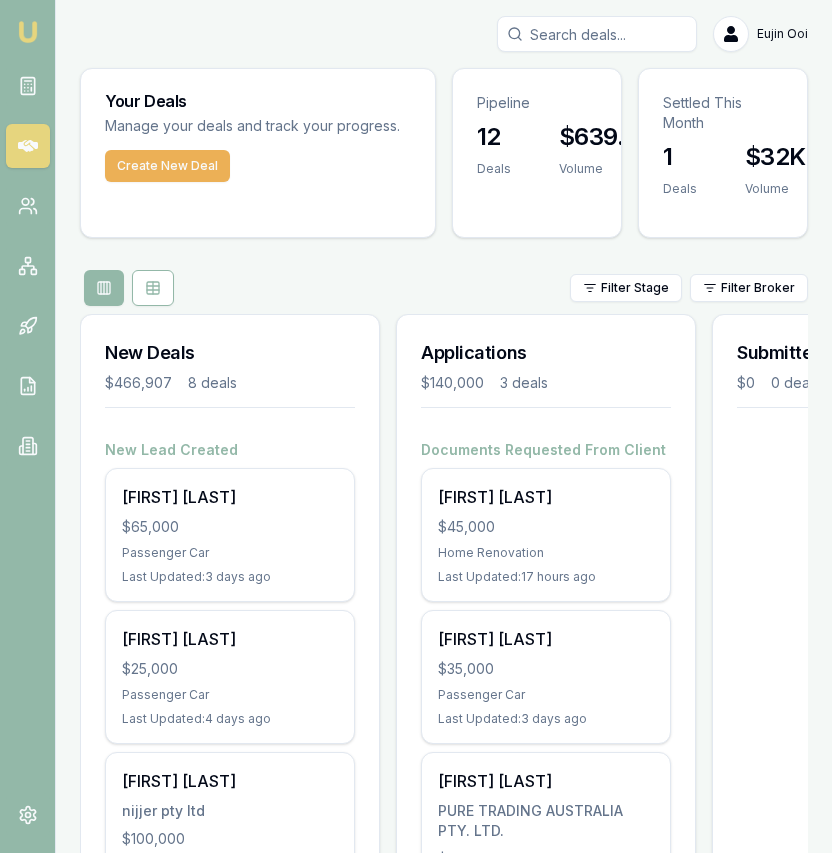 scroll, scrollTop: 0, scrollLeft: 0, axis: both 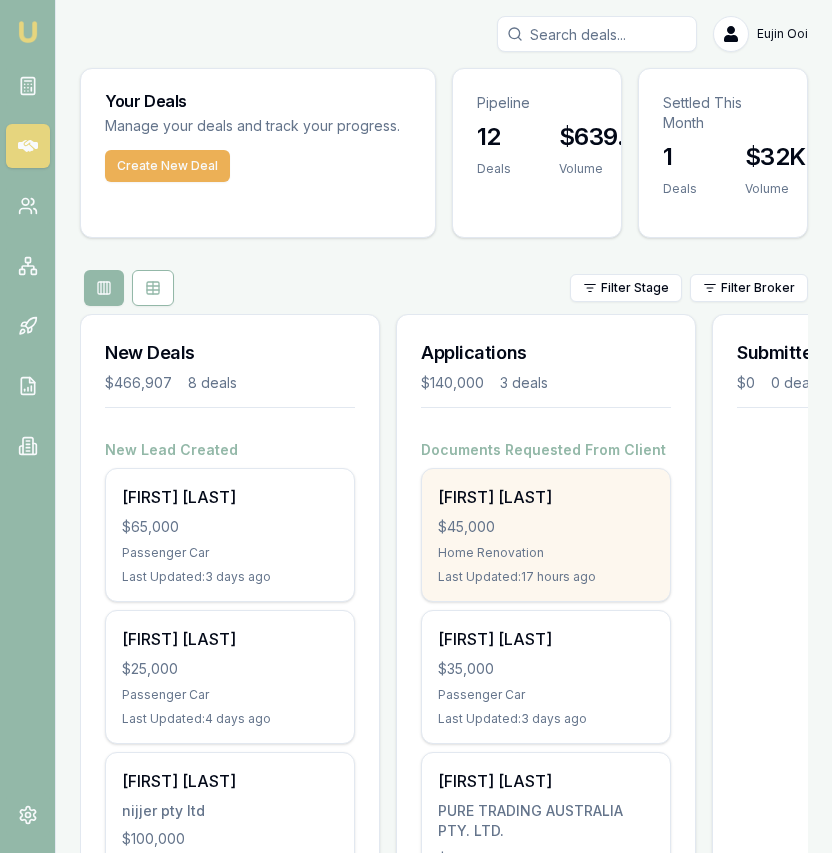 click on "Rajinder Sandhu $45,000 Home Renovation Last Updated:  17 hours ago" at bounding box center (546, 535) 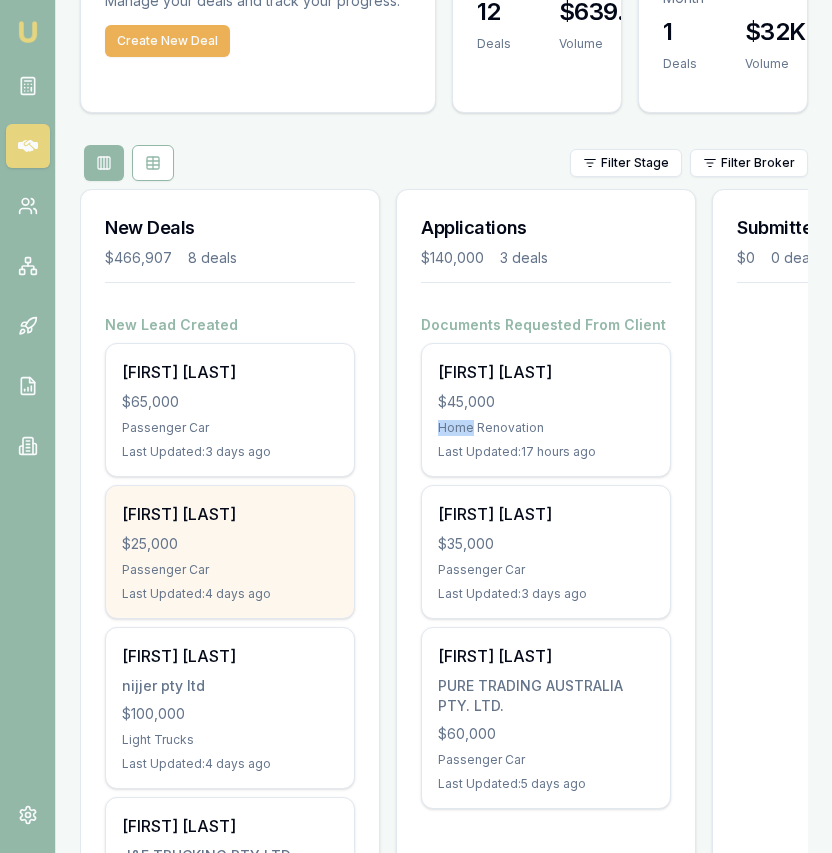 scroll, scrollTop: 157, scrollLeft: 0, axis: vertical 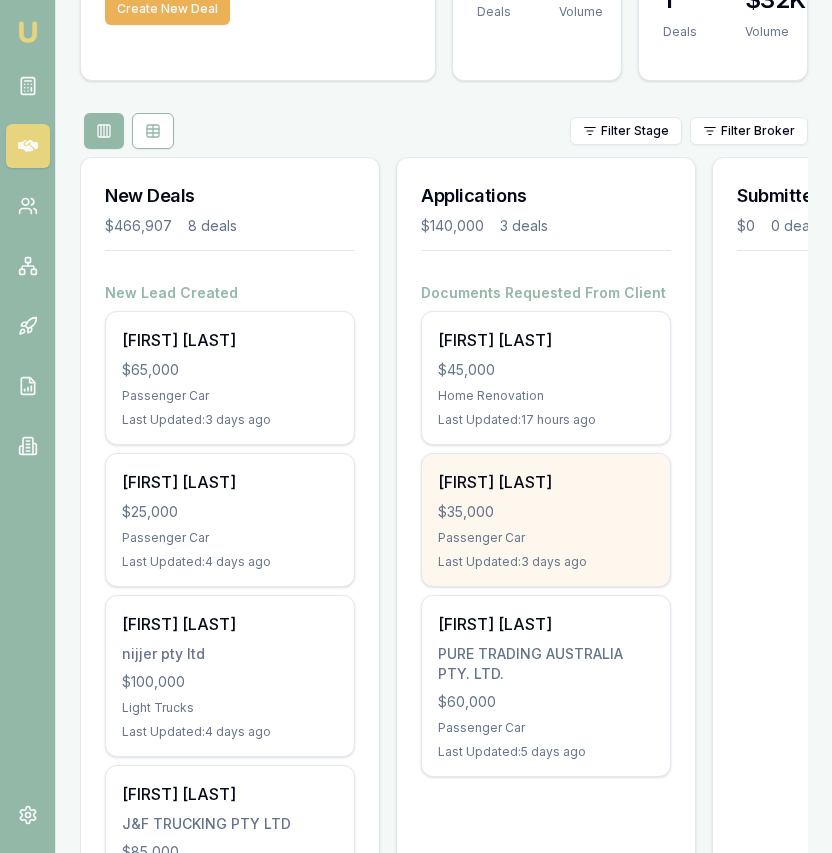 click on "$35,000" at bounding box center (546, 512) 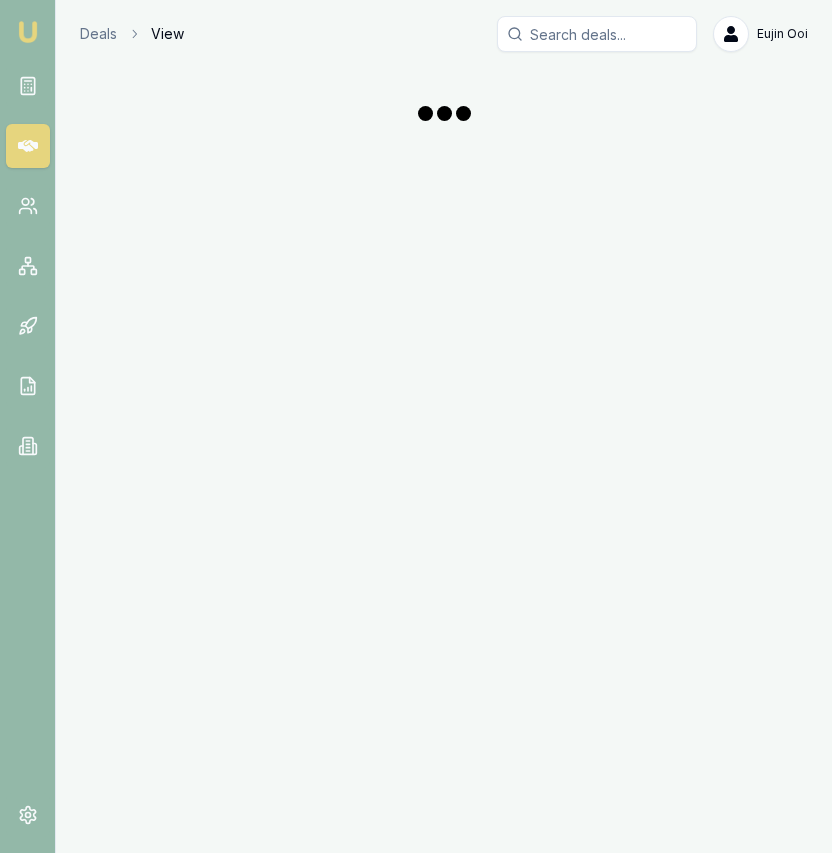 scroll, scrollTop: 0, scrollLeft: 0, axis: both 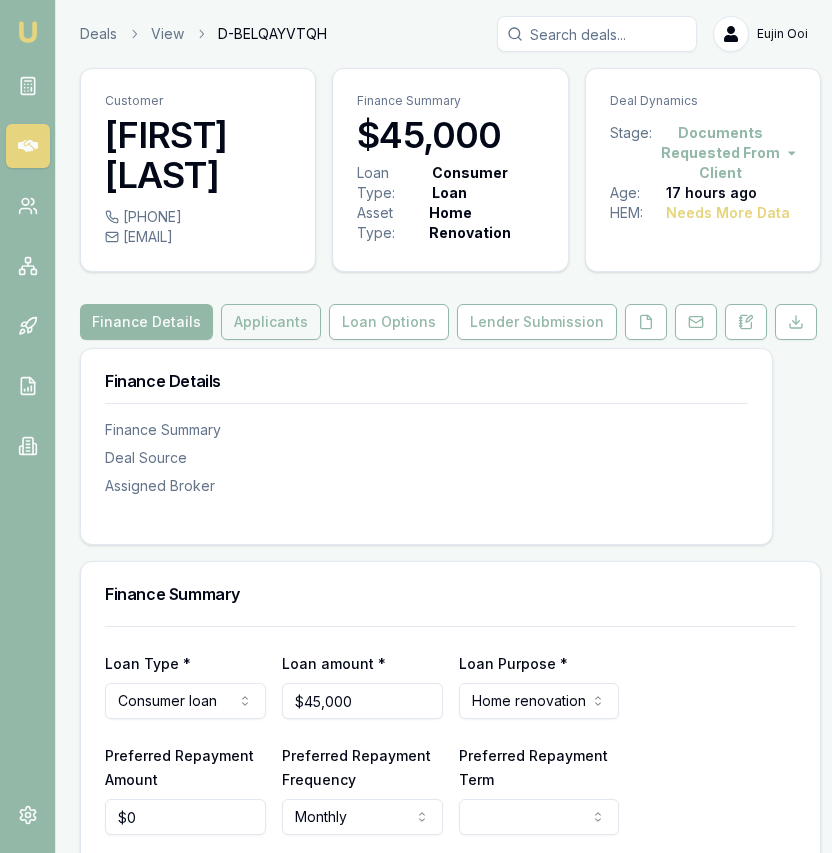 click on "Applicants" at bounding box center (271, 322) 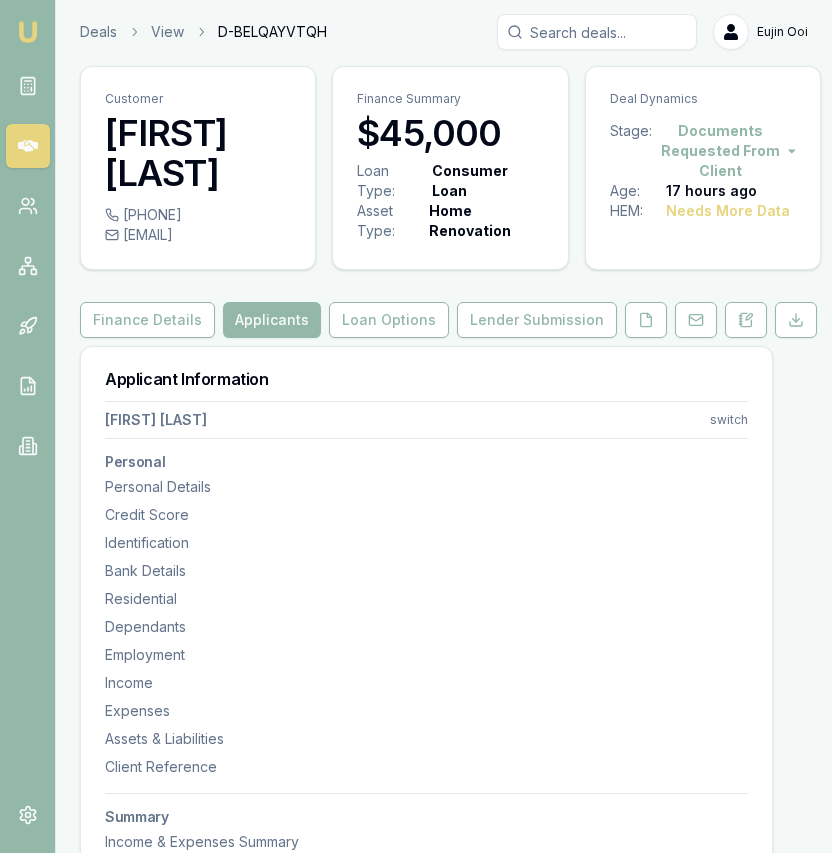 scroll, scrollTop: 0, scrollLeft: 0, axis: both 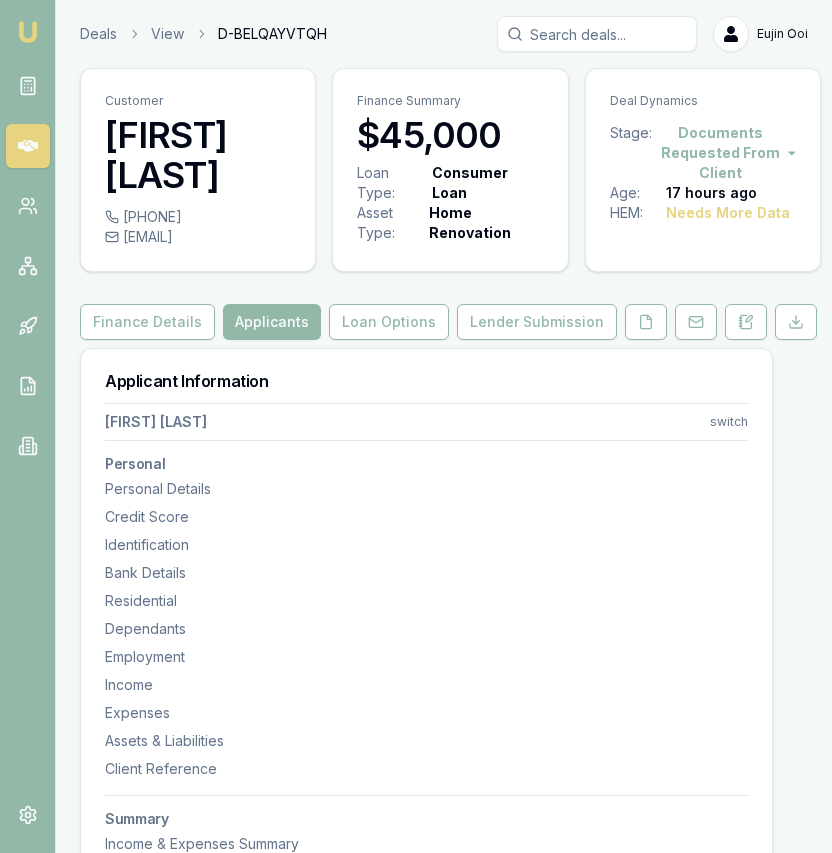 drag, startPoint x: 108, startPoint y: 238, endPoint x: 312, endPoint y: 239, distance: 204.00246 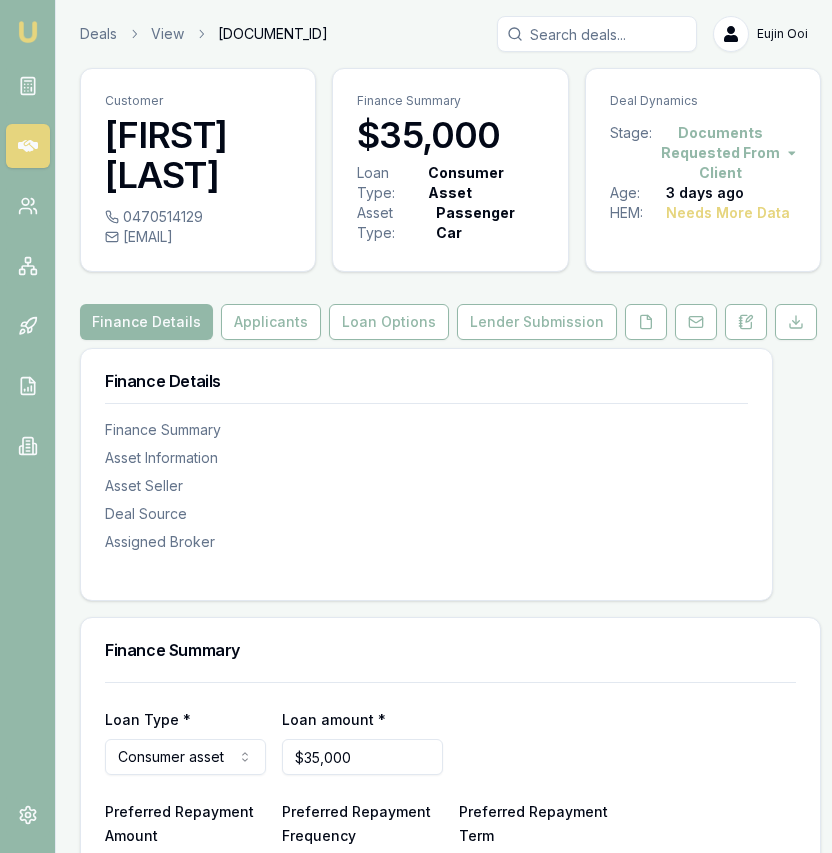 scroll, scrollTop: 0, scrollLeft: 0, axis: both 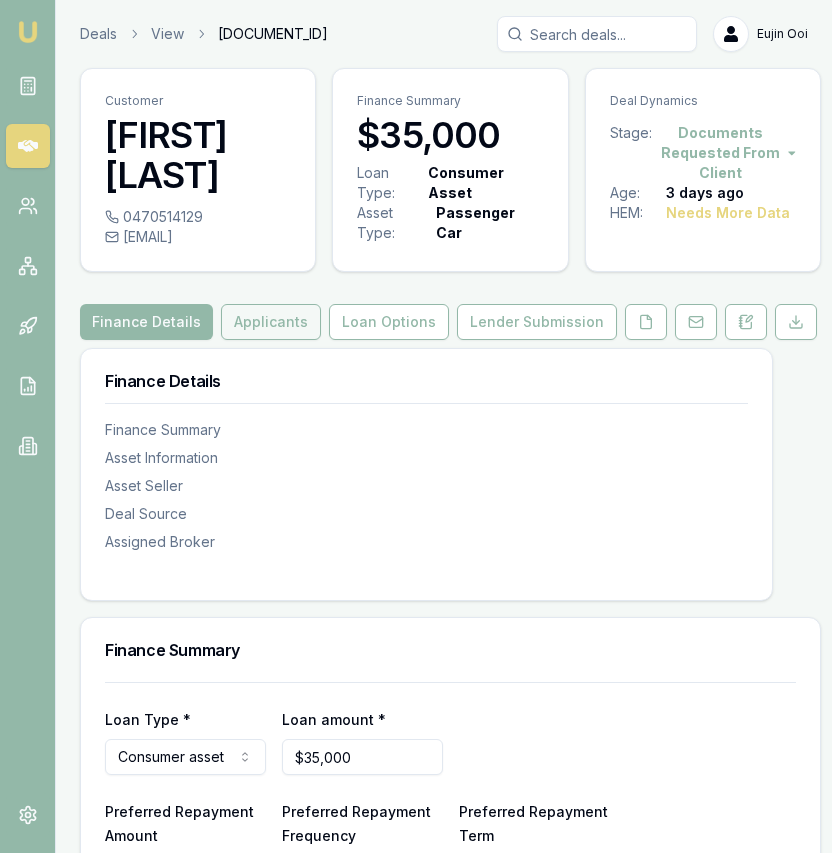 click on "Applicants" at bounding box center (271, 322) 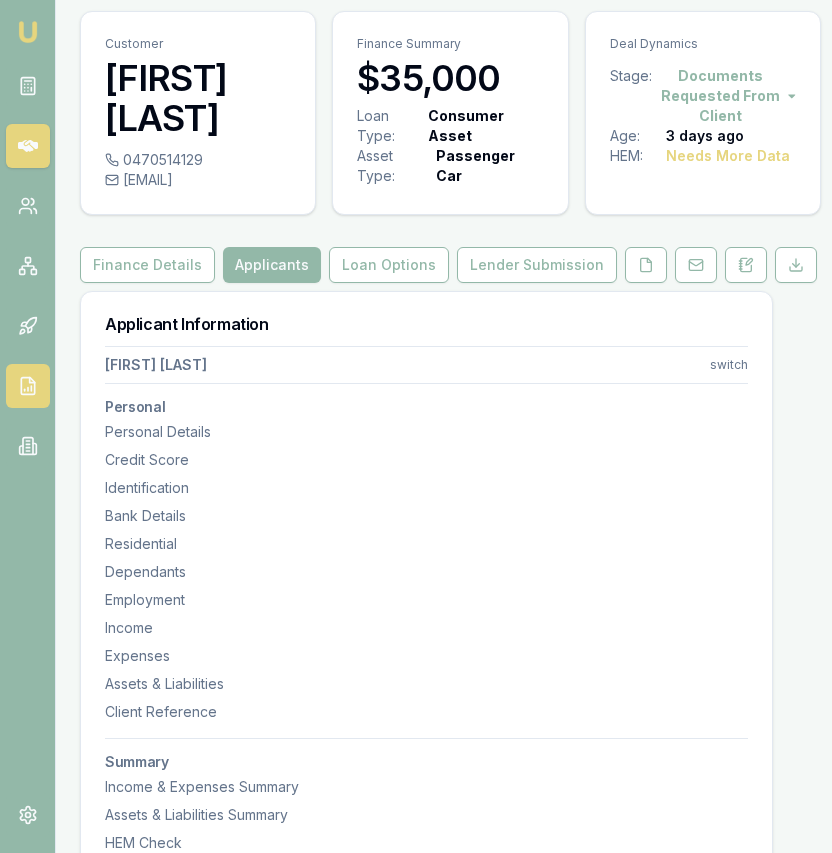 scroll, scrollTop: 71, scrollLeft: 0, axis: vertical 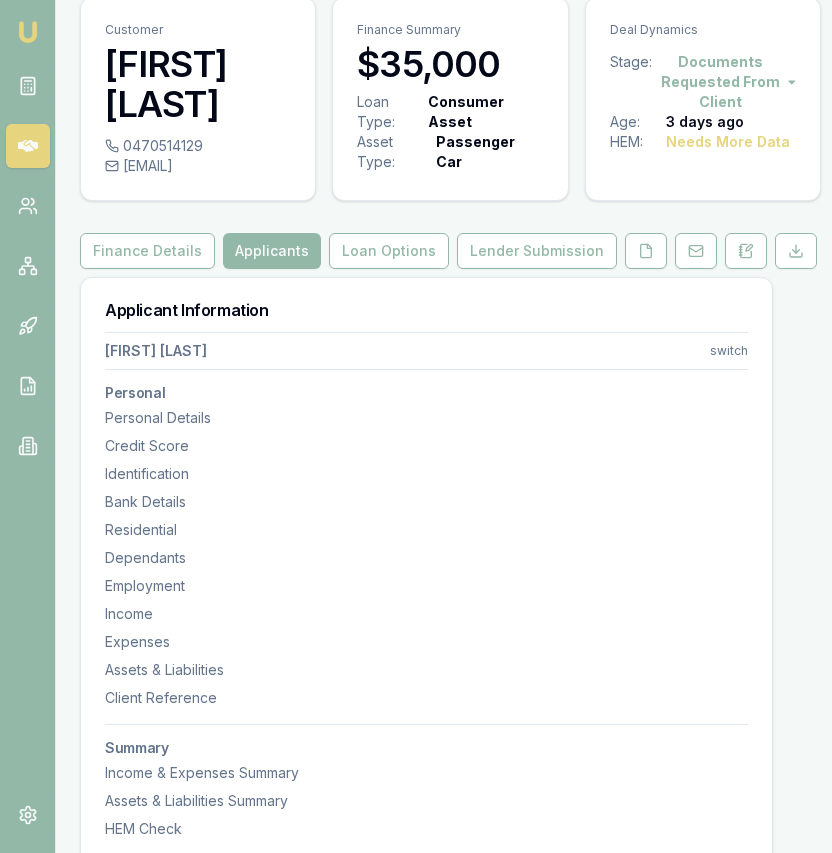 click on "gurbajs42@gmail.com" at bounding box center [198, 166] 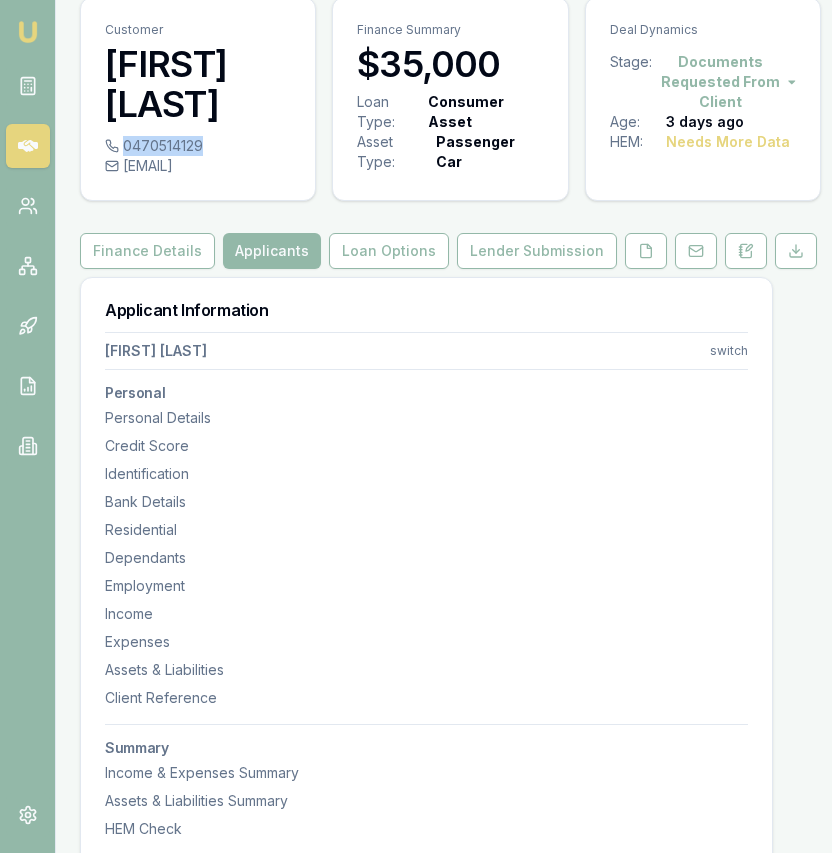 drag, startPoint x: 213, startPoint y: 143, endPoint x: 200, endPoint y: 148, distance: 13.928389 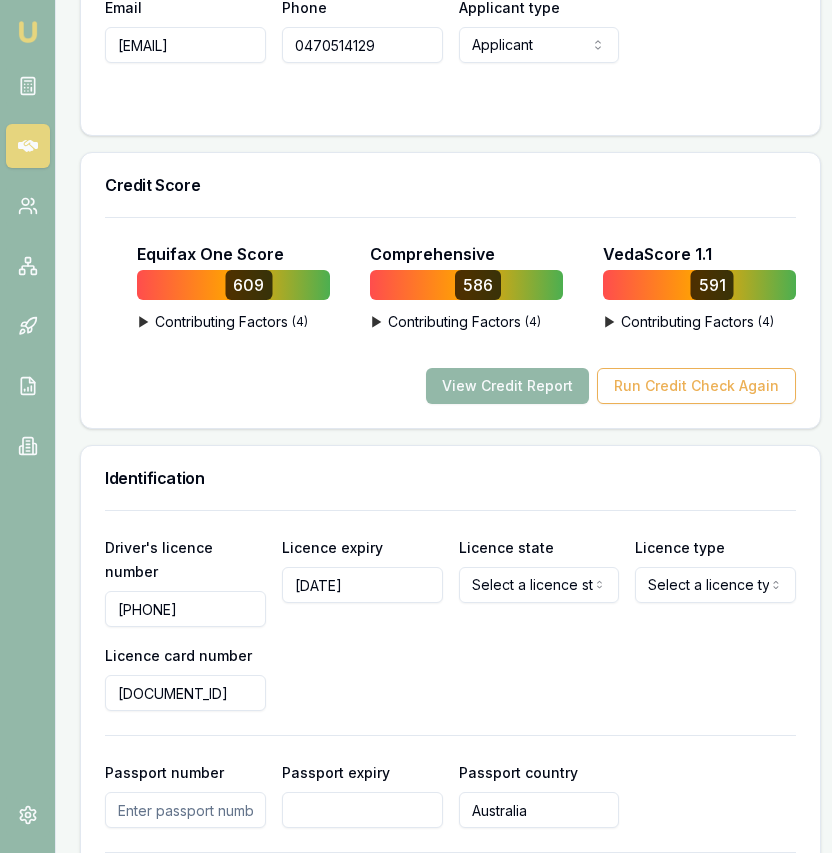 scroll, scrollTop: 1276, scrollLeft: 0, axis: vertical 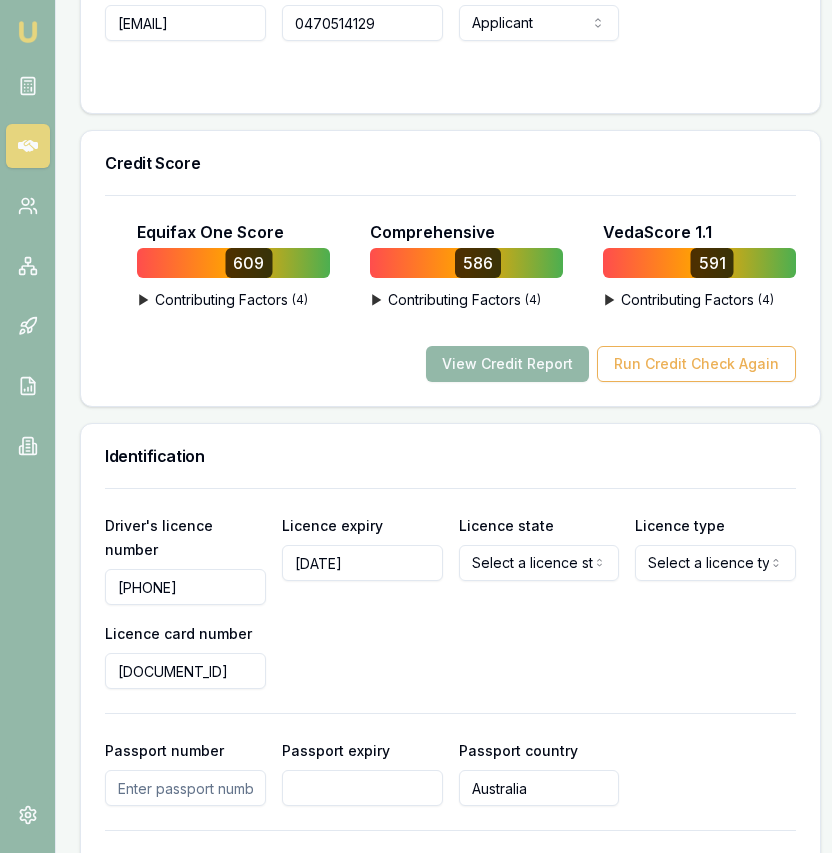 click on "04377524" at bounding box center [185, 587] 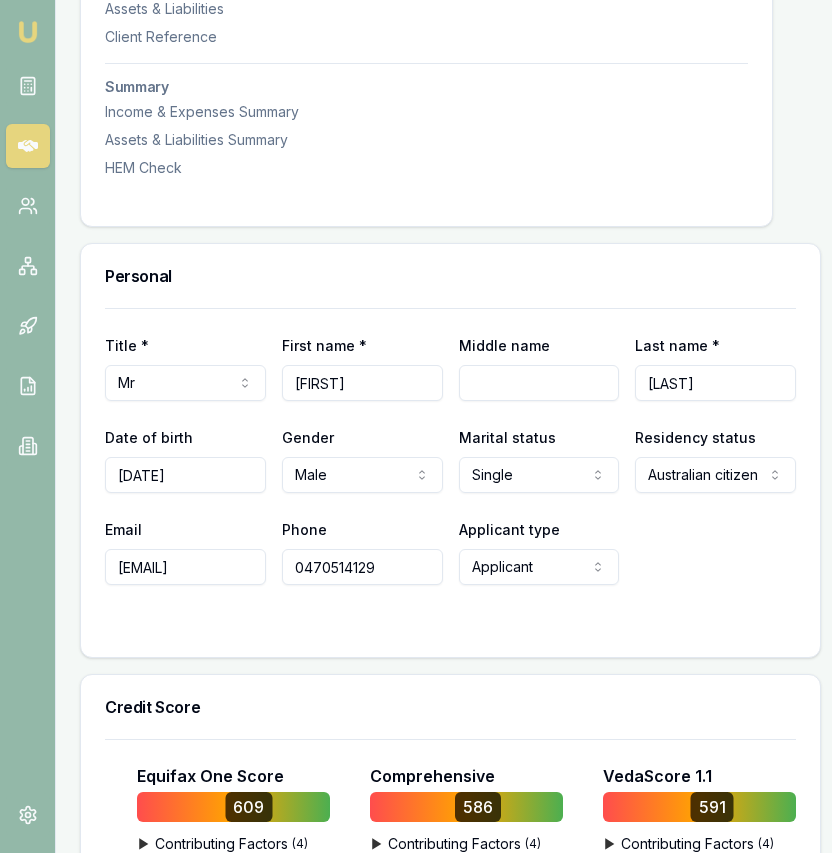scroll, scrollTop: 475, scrollLeft: 0, axis: vertical 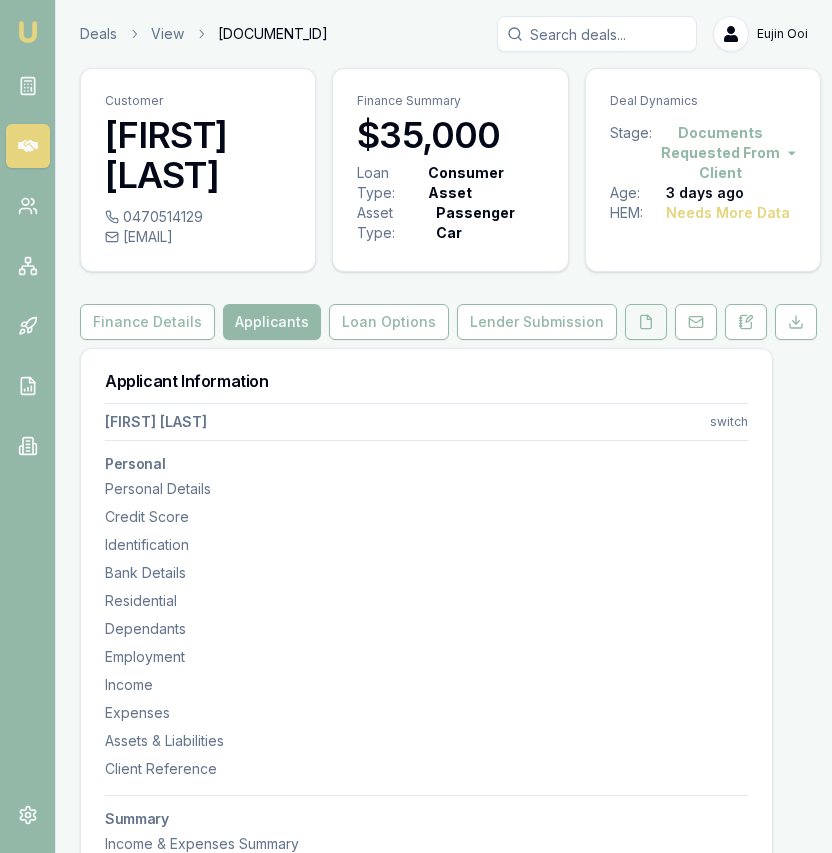 click at bounding box center [646, 322] 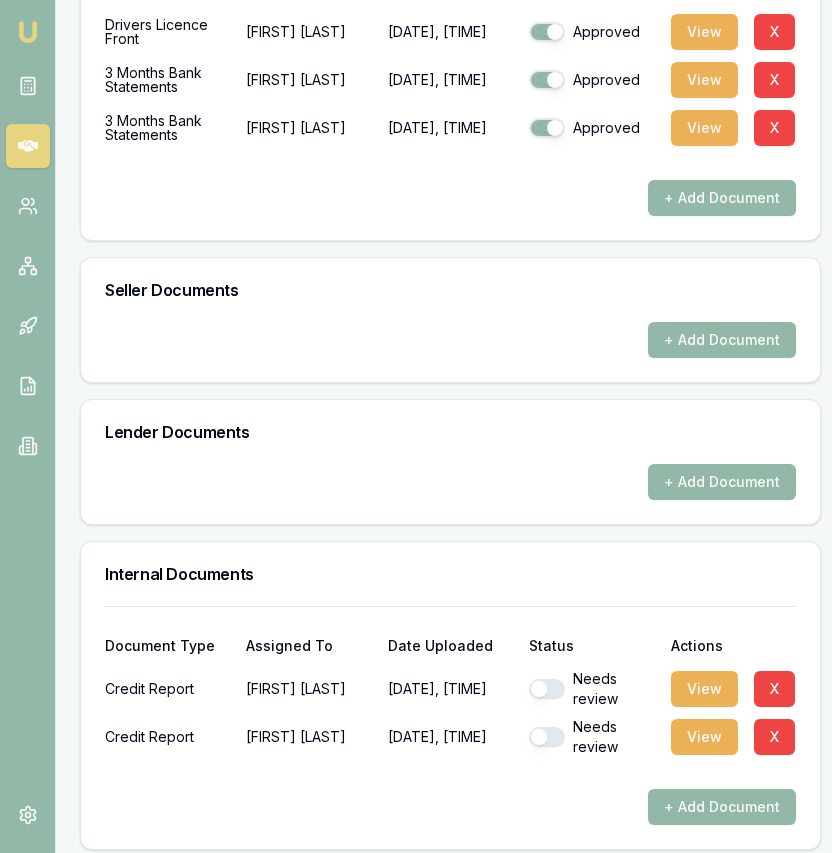 scroll, scrollTop: 941, scrollLeft: 0, axis: vertical 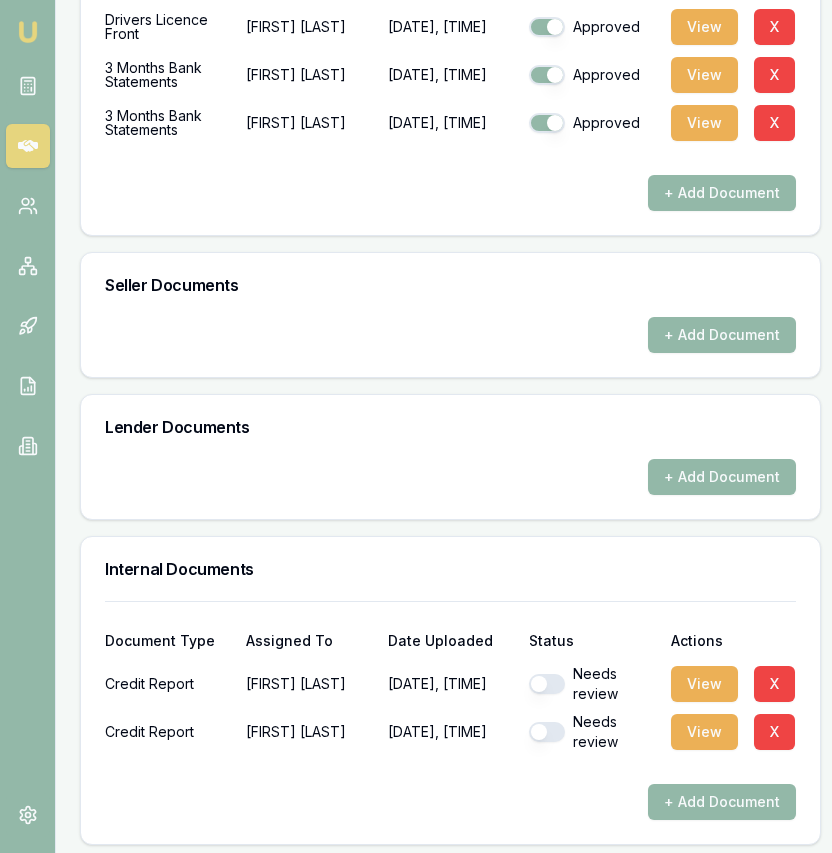 click at bounding box center (547, 684) 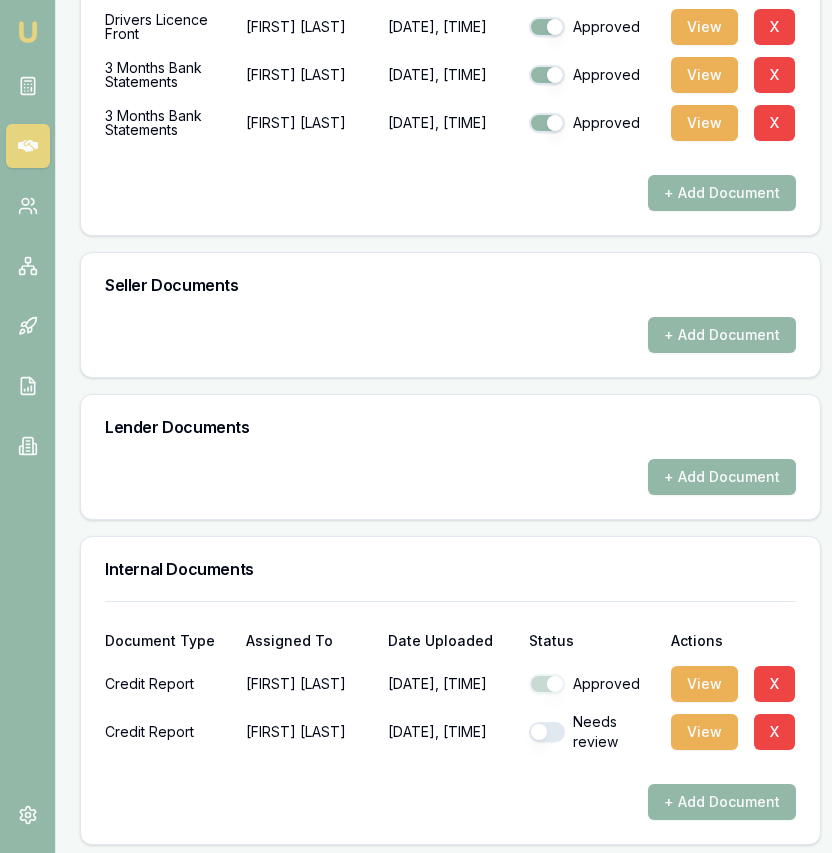 click at bounding box center [547, 732] 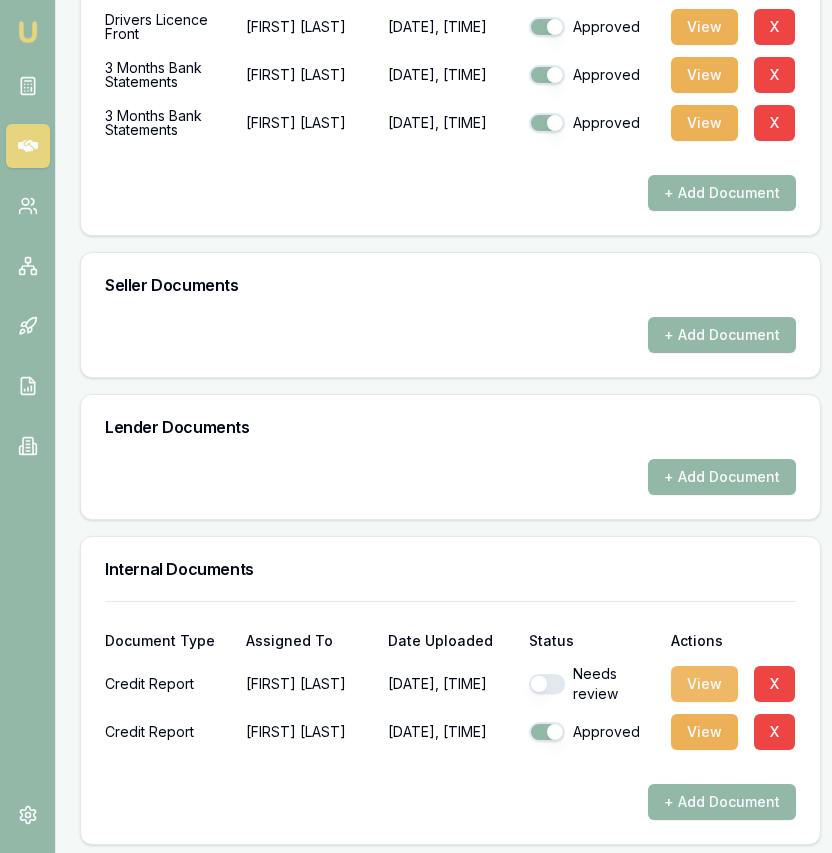 click on "View" at bounding box center [704, 684] 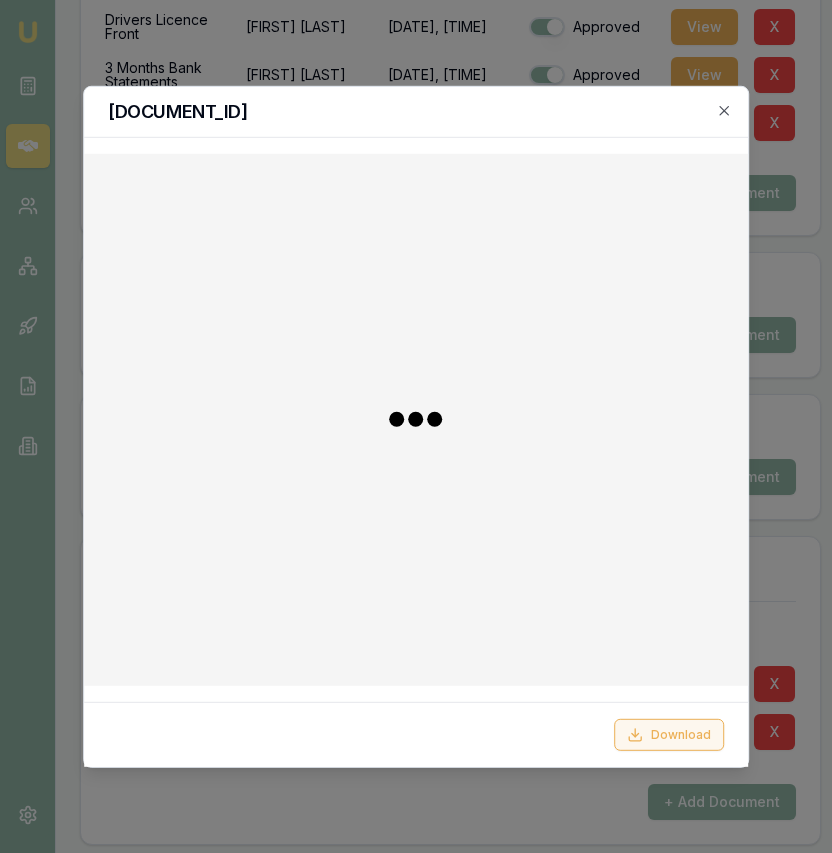 click on "Download" at bounding box center [416, 735] 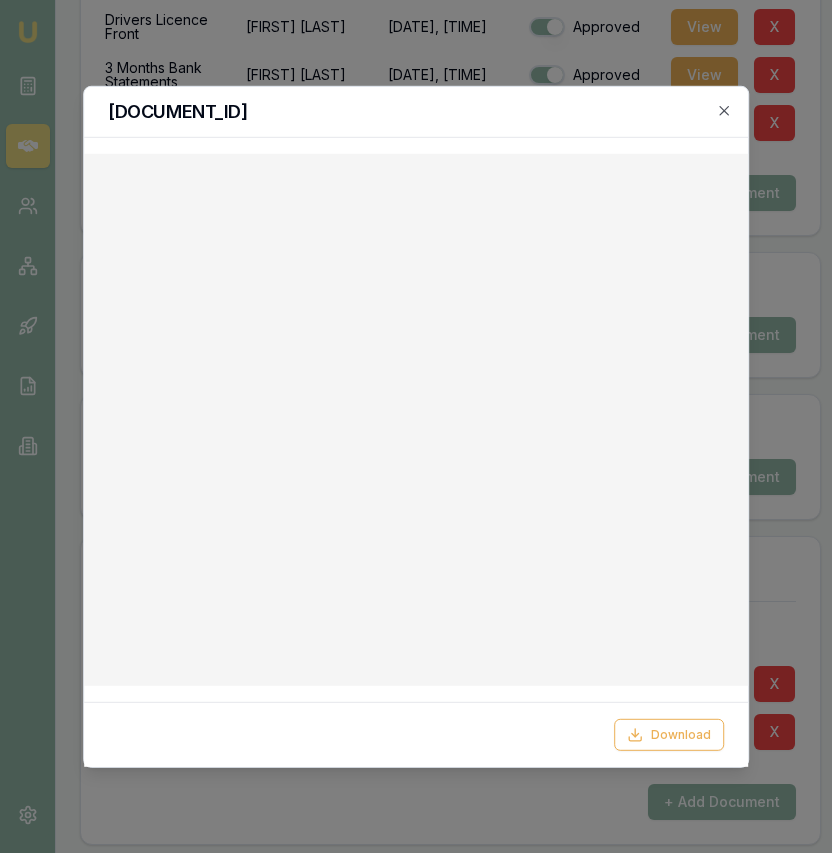 checkbox on "true" 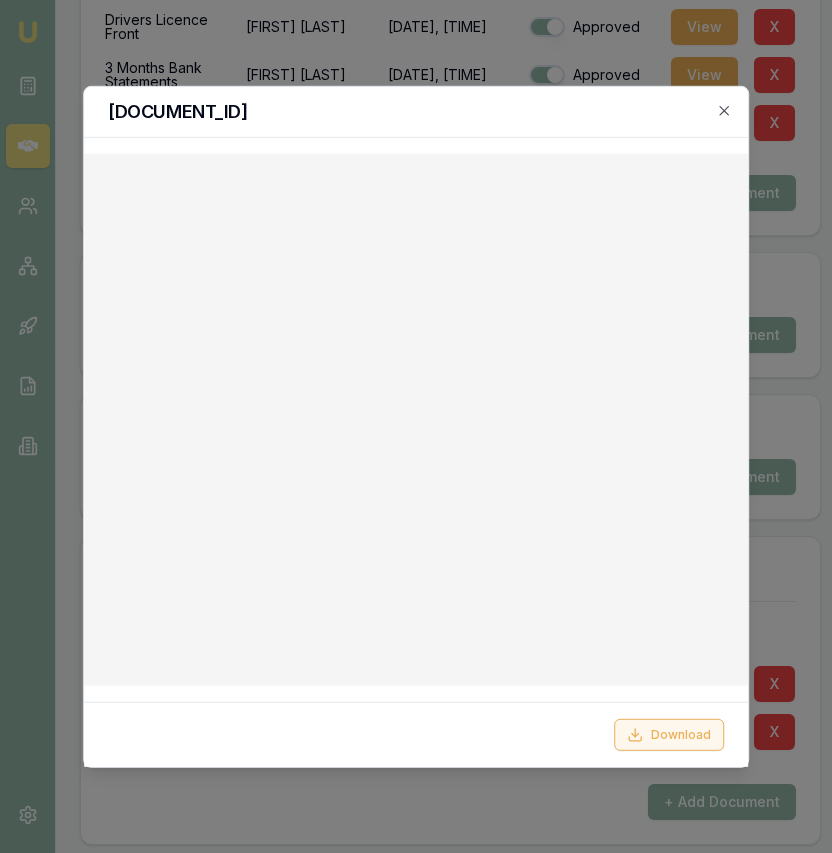 click on "Download" at bounding box center (669, 735) 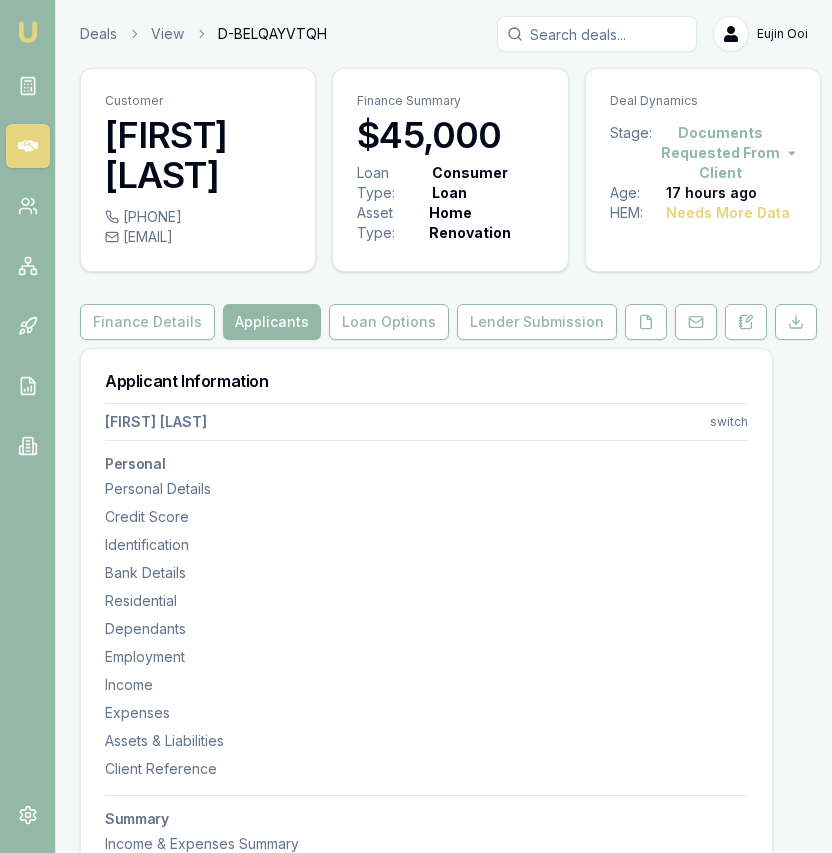 scroll, scrollTop: 0, scrollLeft: 0, axis: both 